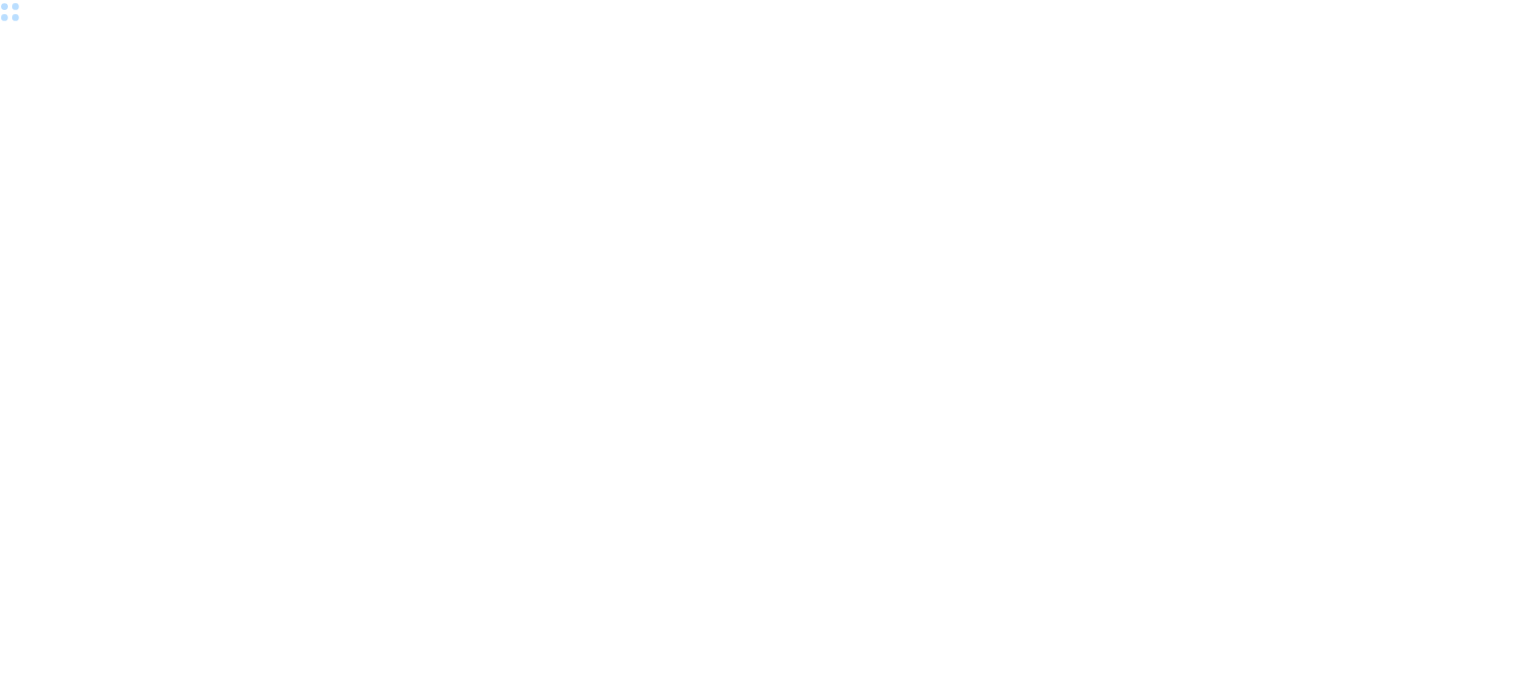 scroll, scrollTop: 0, scrollLeft: 0, axis: both 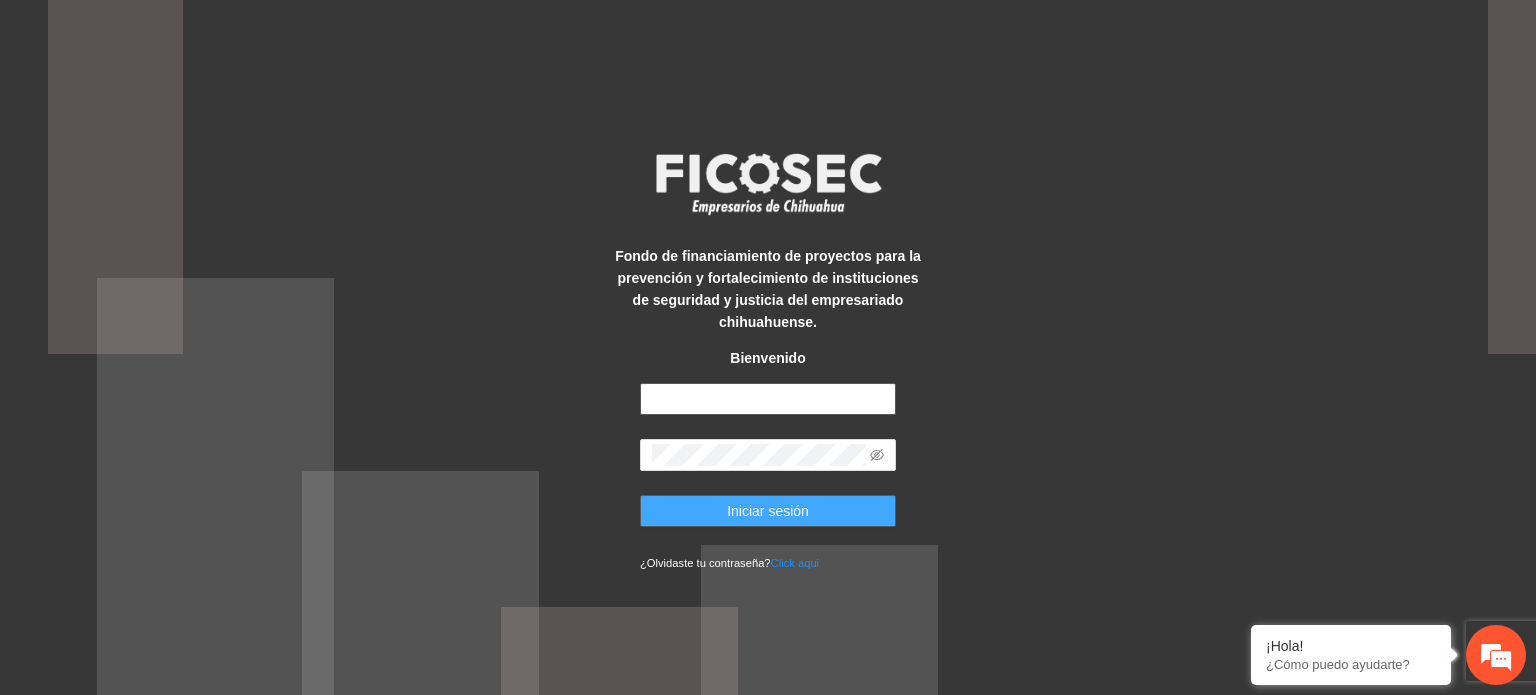 type on "**********" 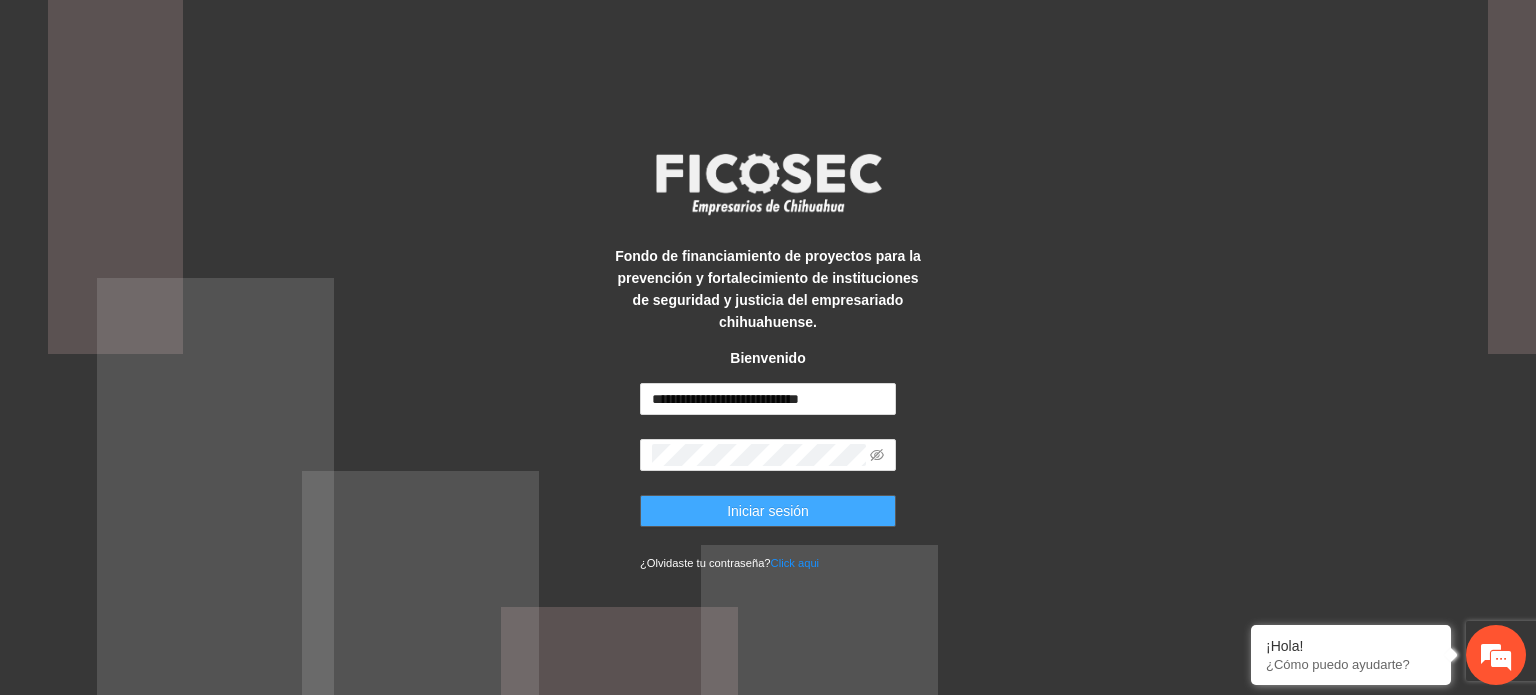 click on "Iniciar sesión" at bounding box center (768, 511) 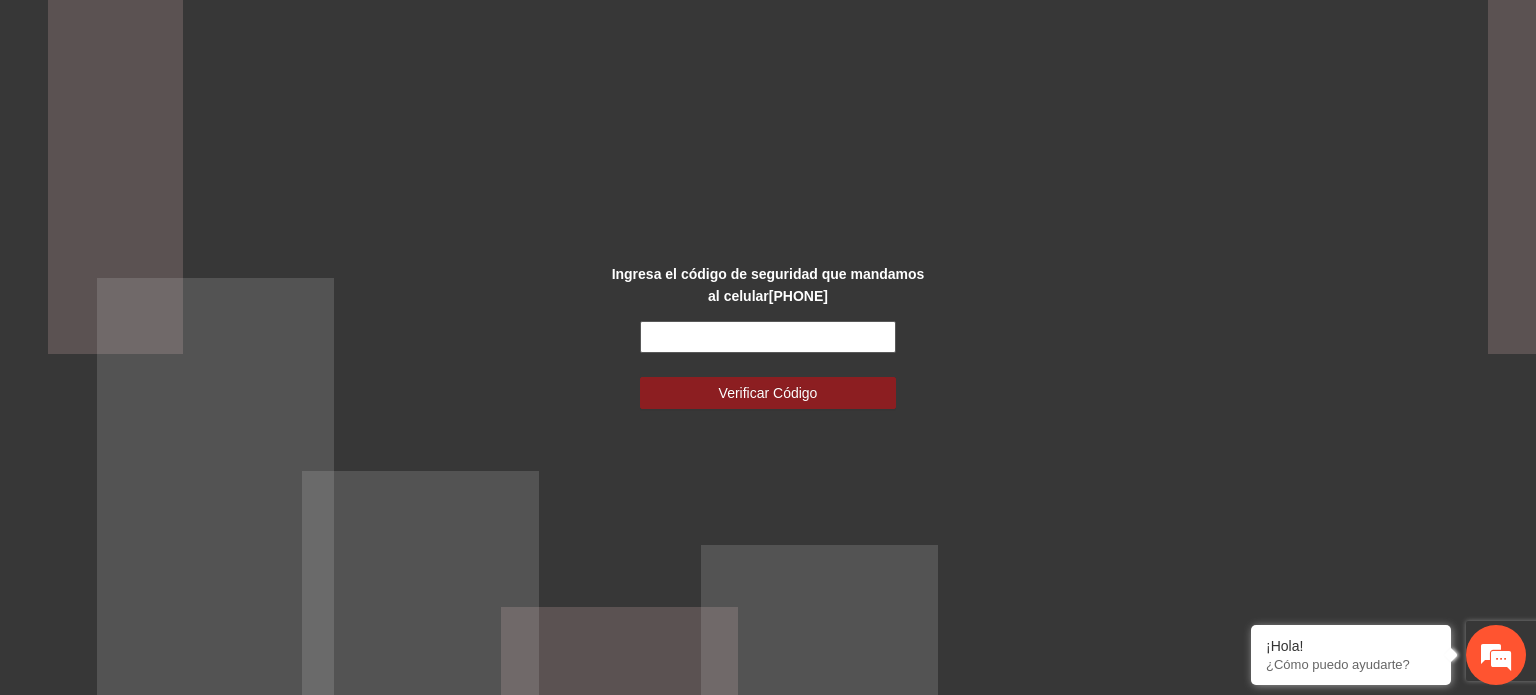 click at bounding box center (768, 337) 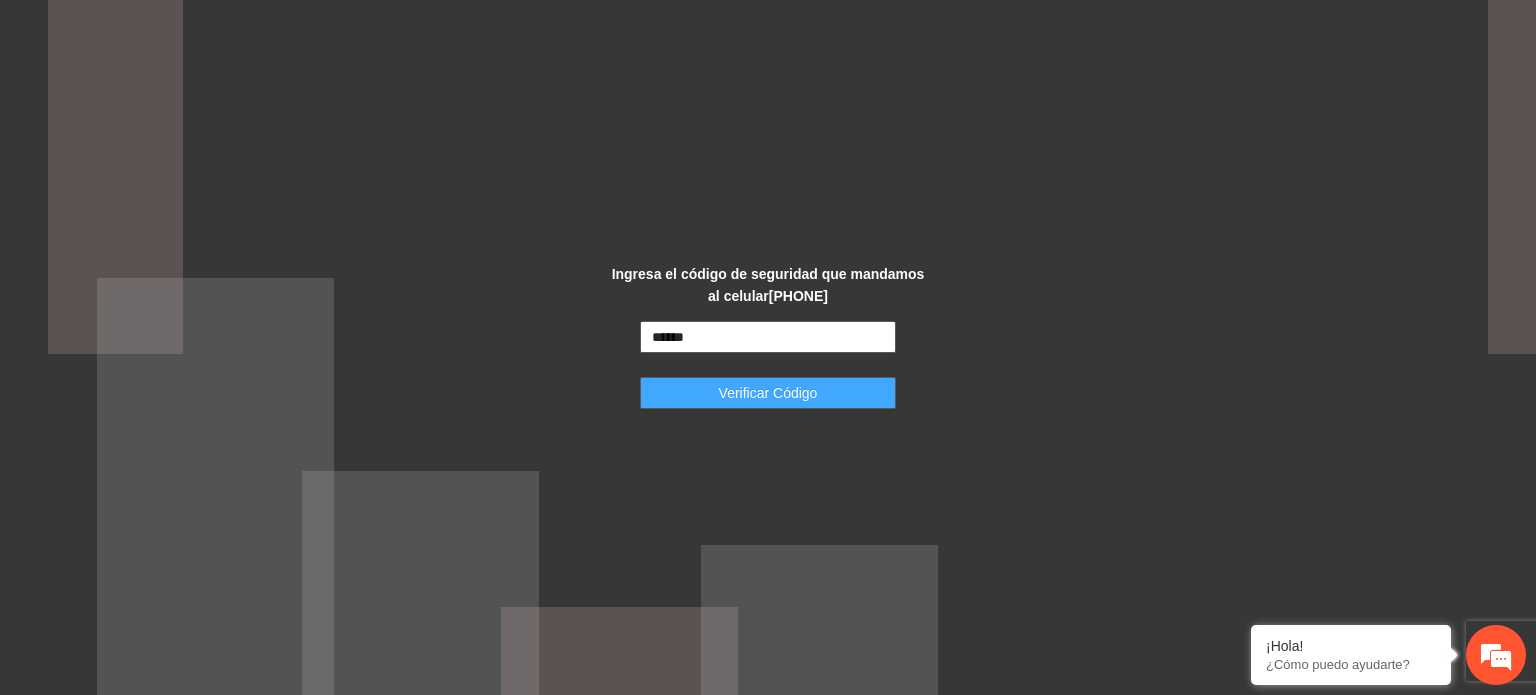 type on "******" 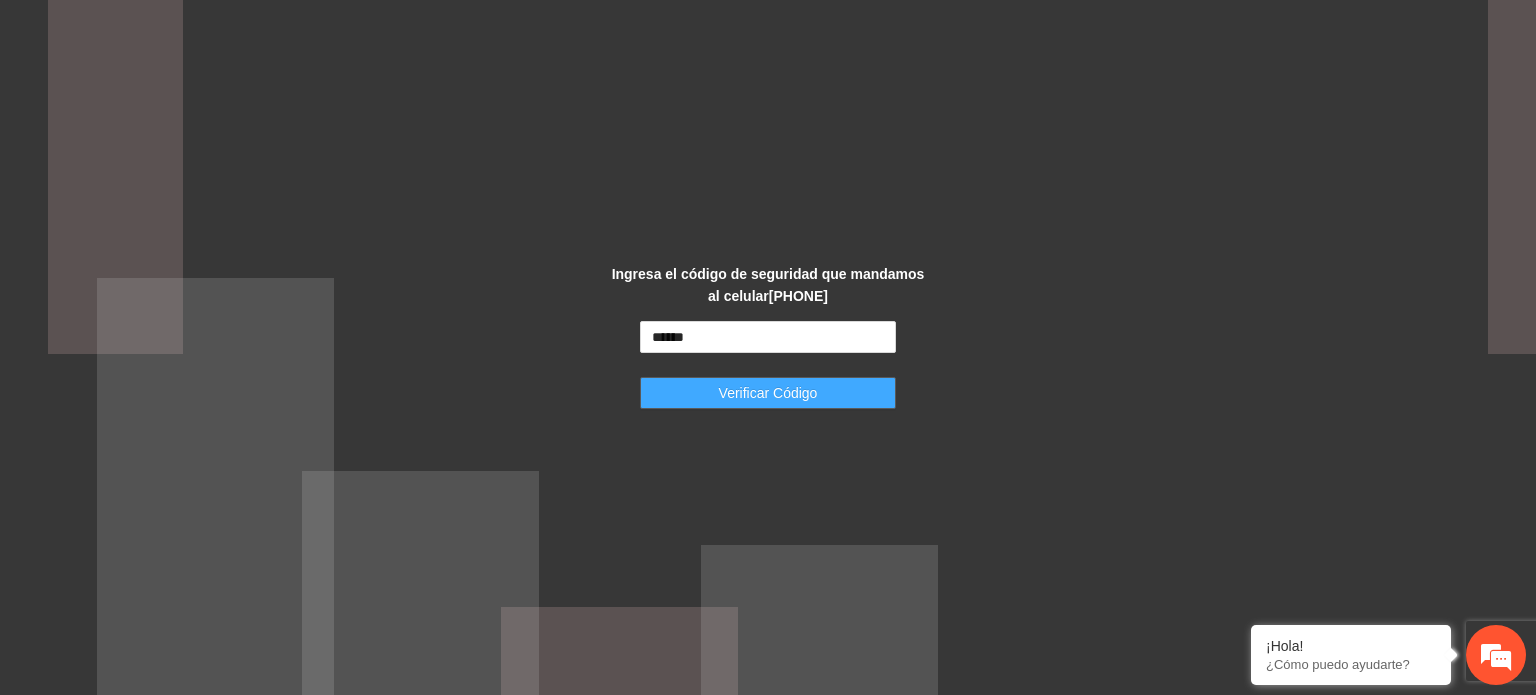 click on "Verificar Código" at bounding box center (768, 393) 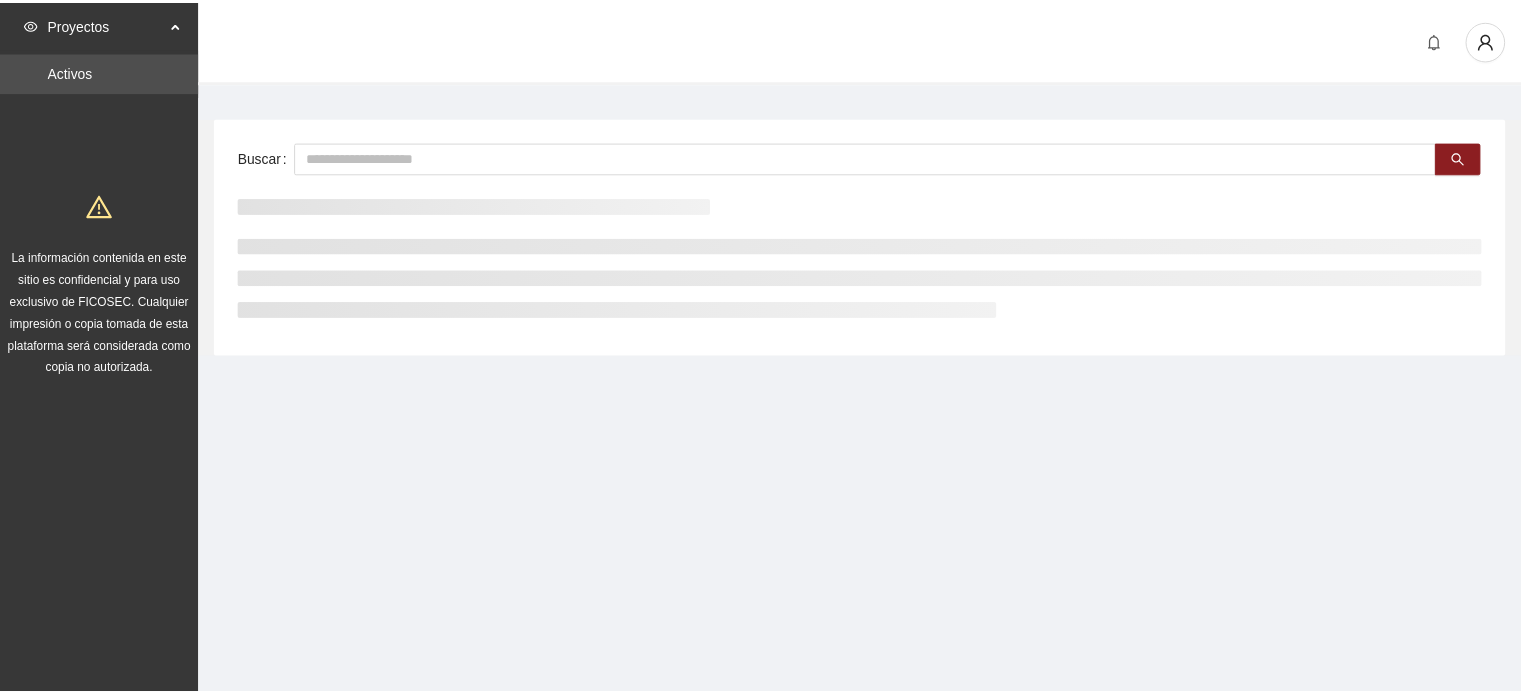 scroll, scrollTop: 0, scrollLeft: 0, axis: both 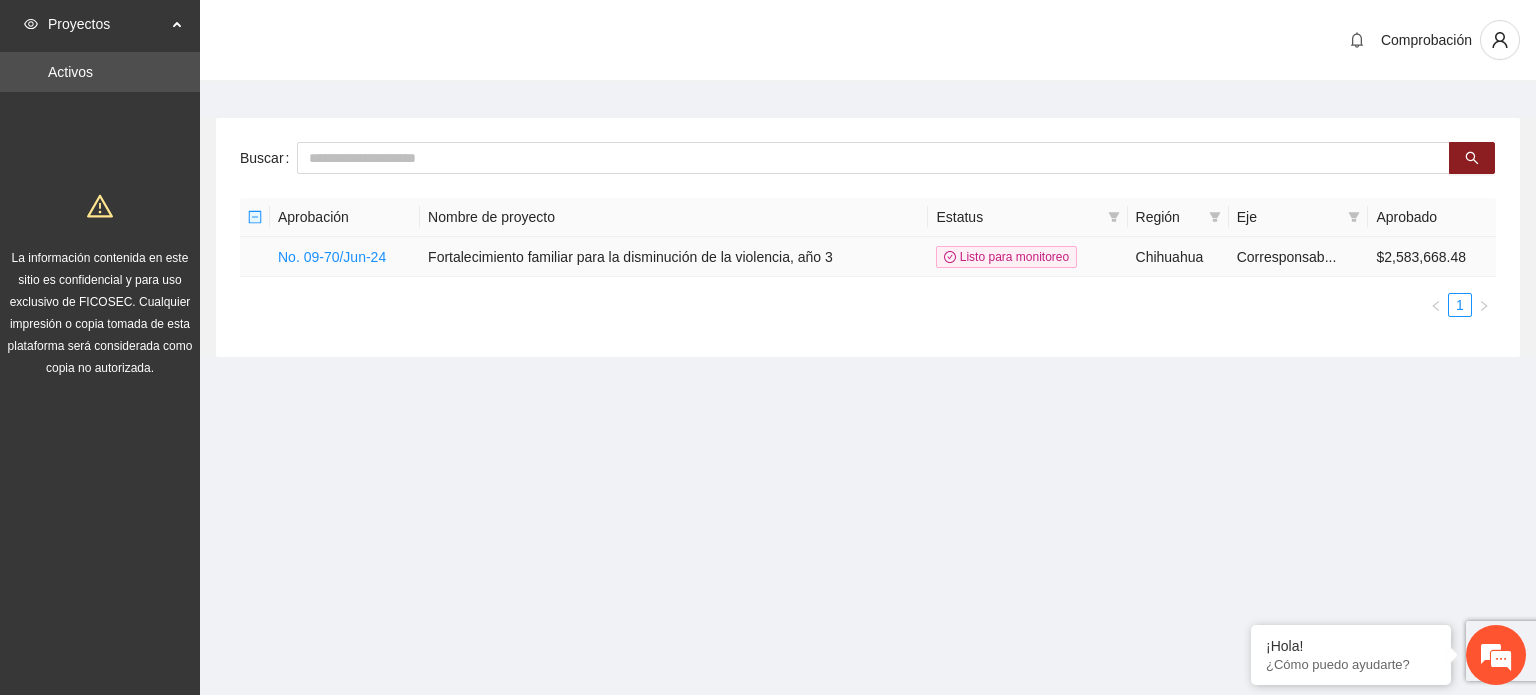 click on "No. 09-70/Jun-24" at bounding box center [345, 257] 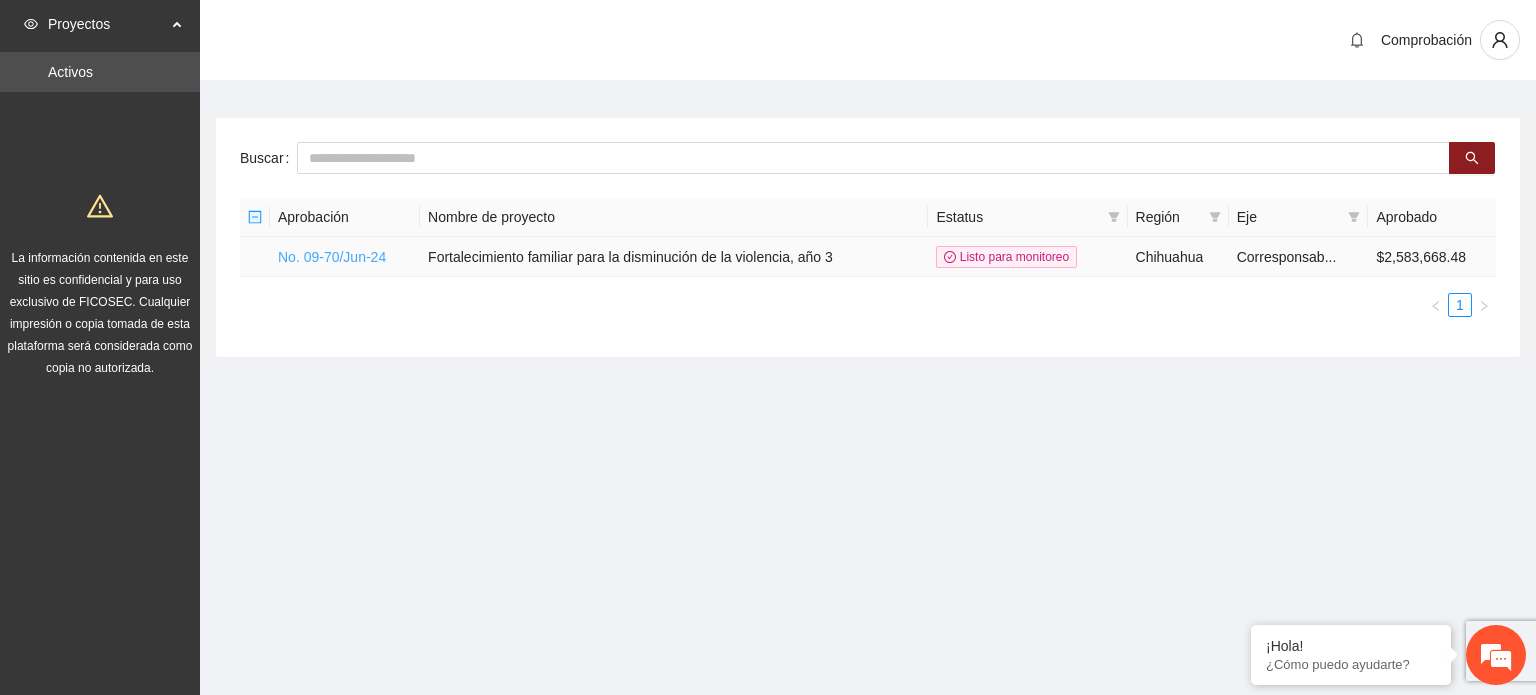 click on "No. 09-70/Jun-24" at bounding box center [332, 257] 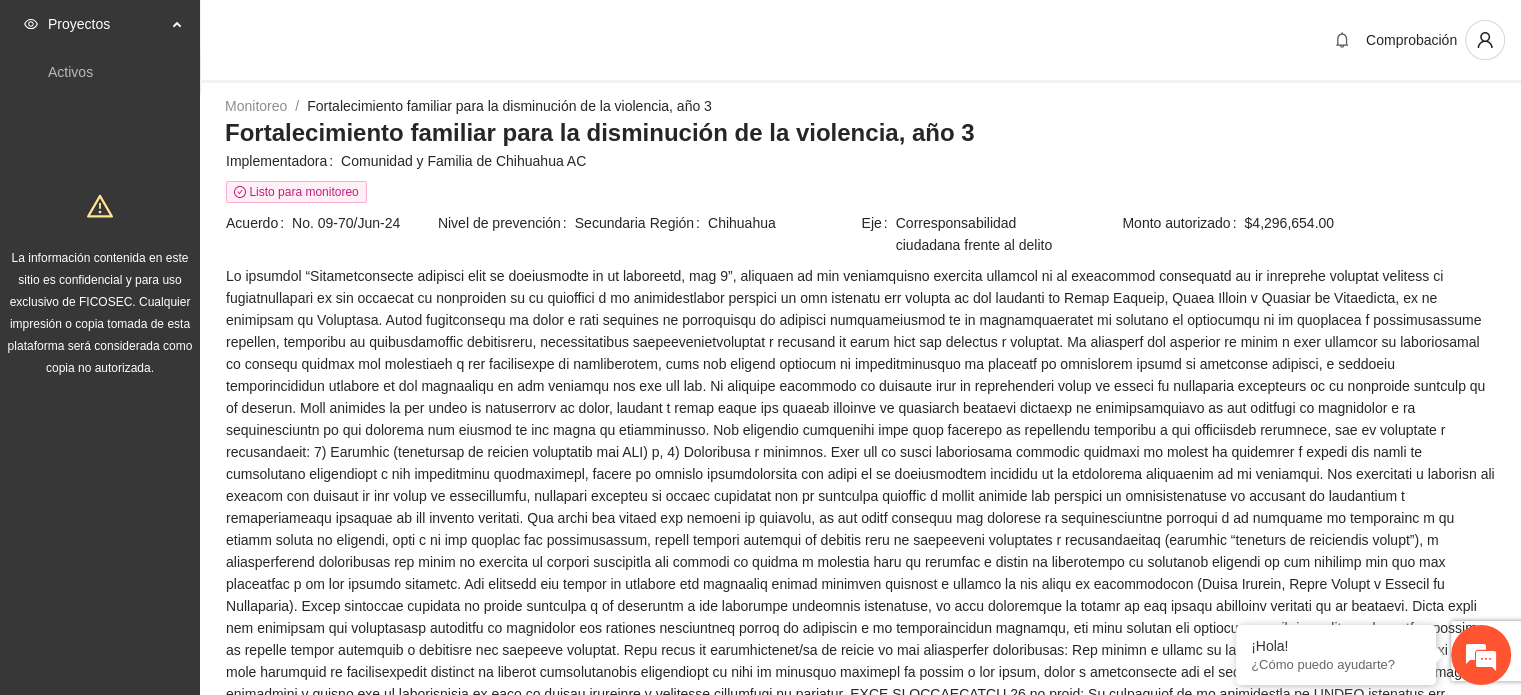 scroll, scrollTop: 0, scrollLeft: 0, axis: both 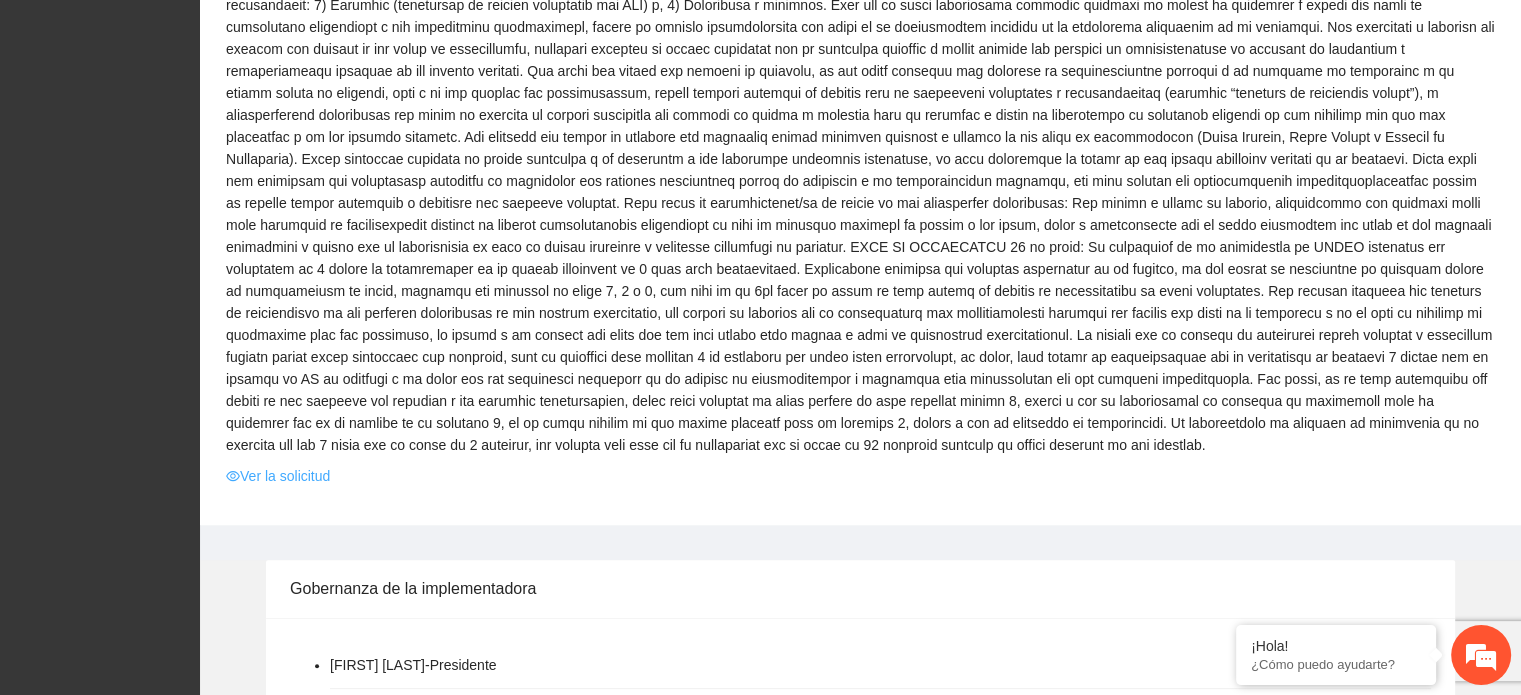 click on "Ver la solicitud" at bounding box center (278, 476) 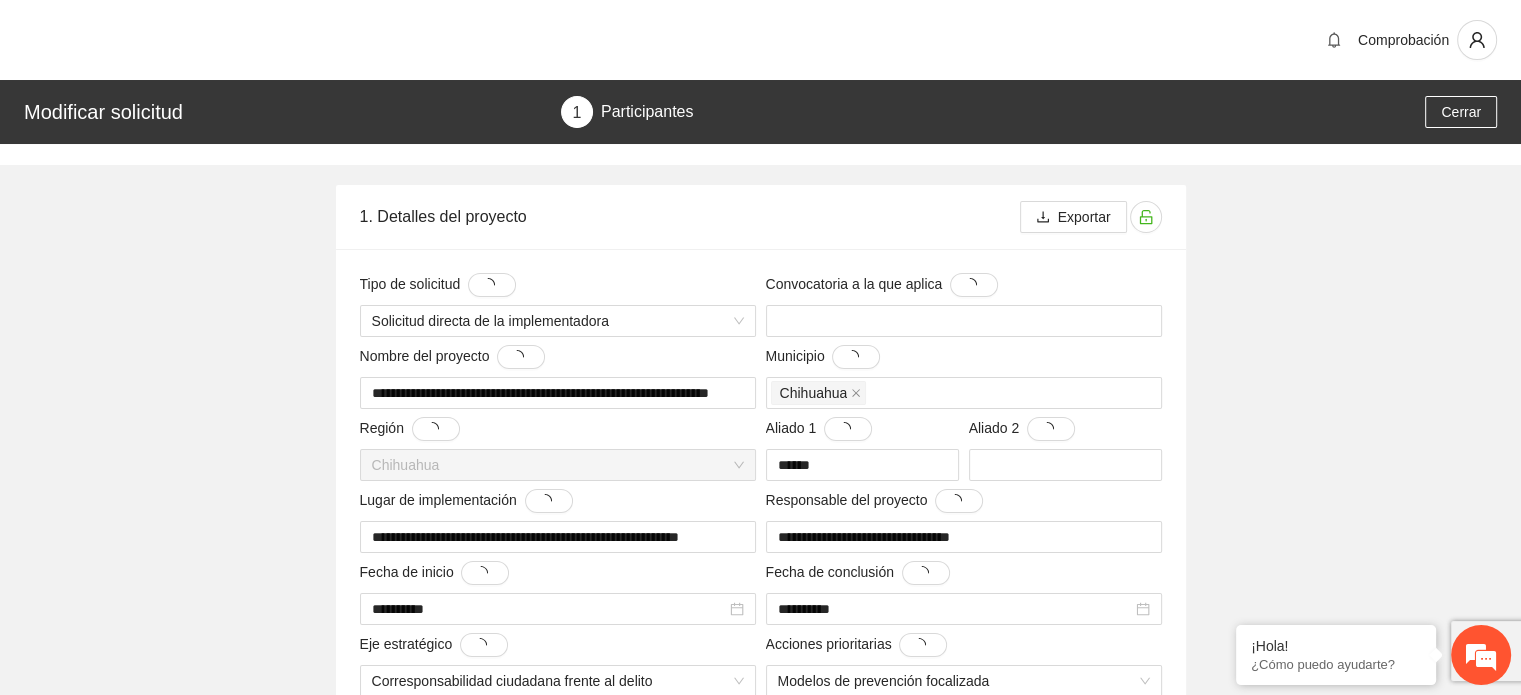 type 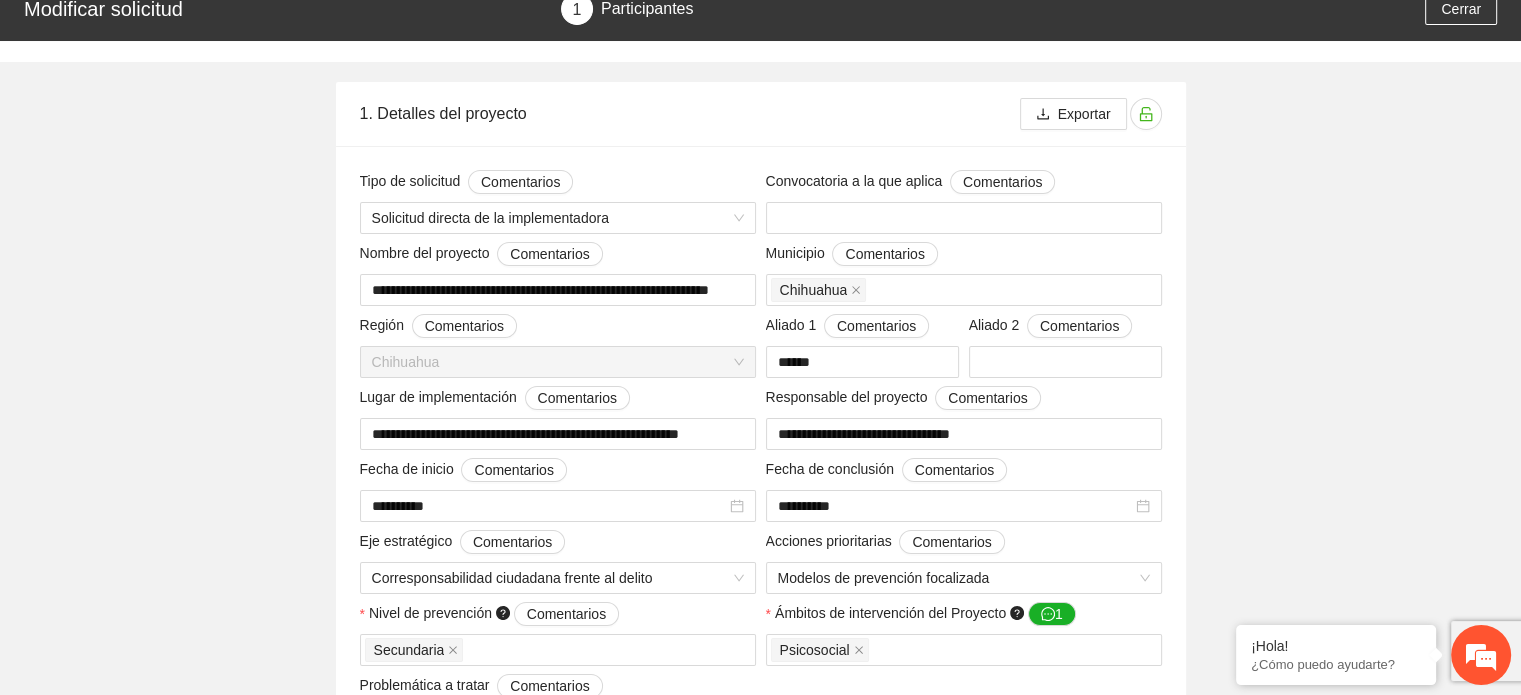 scroll, scrollTop: 0, scrollLeft: 0, axis: both 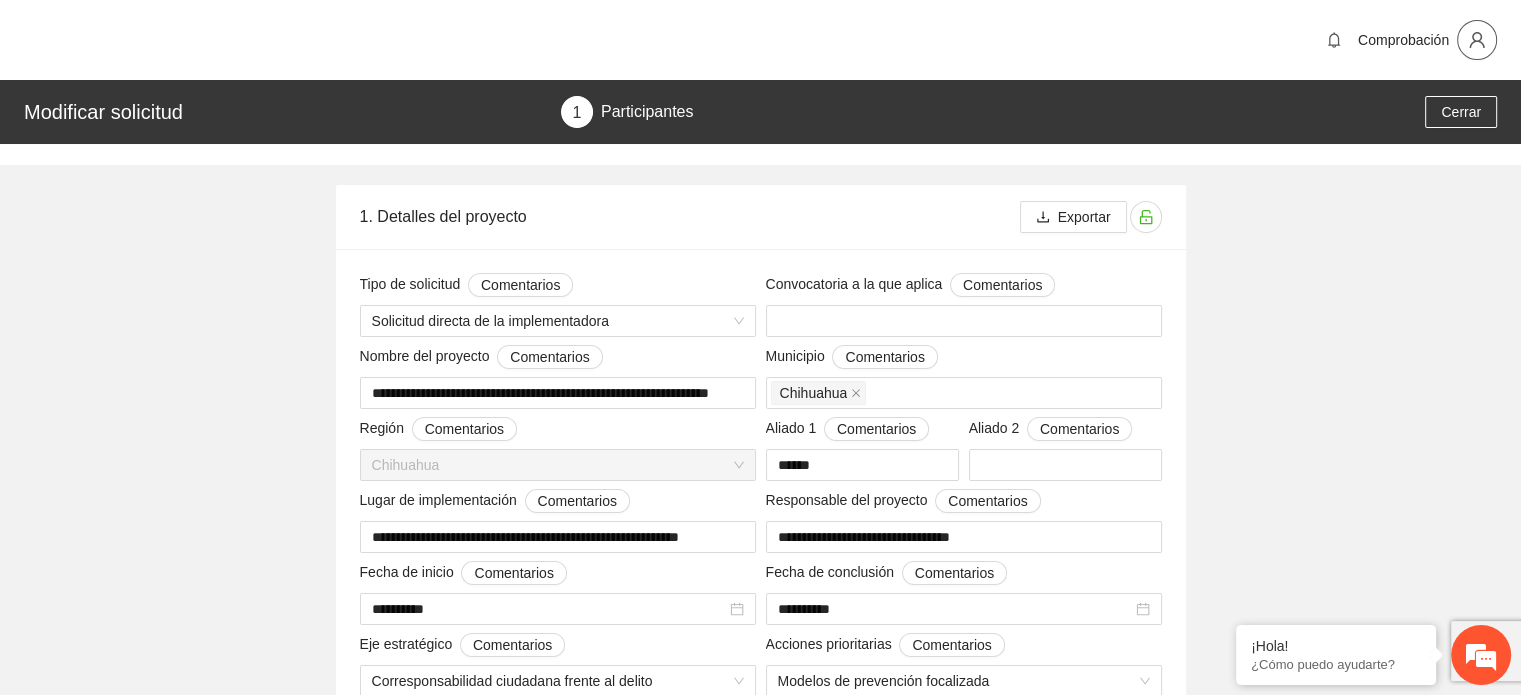 click 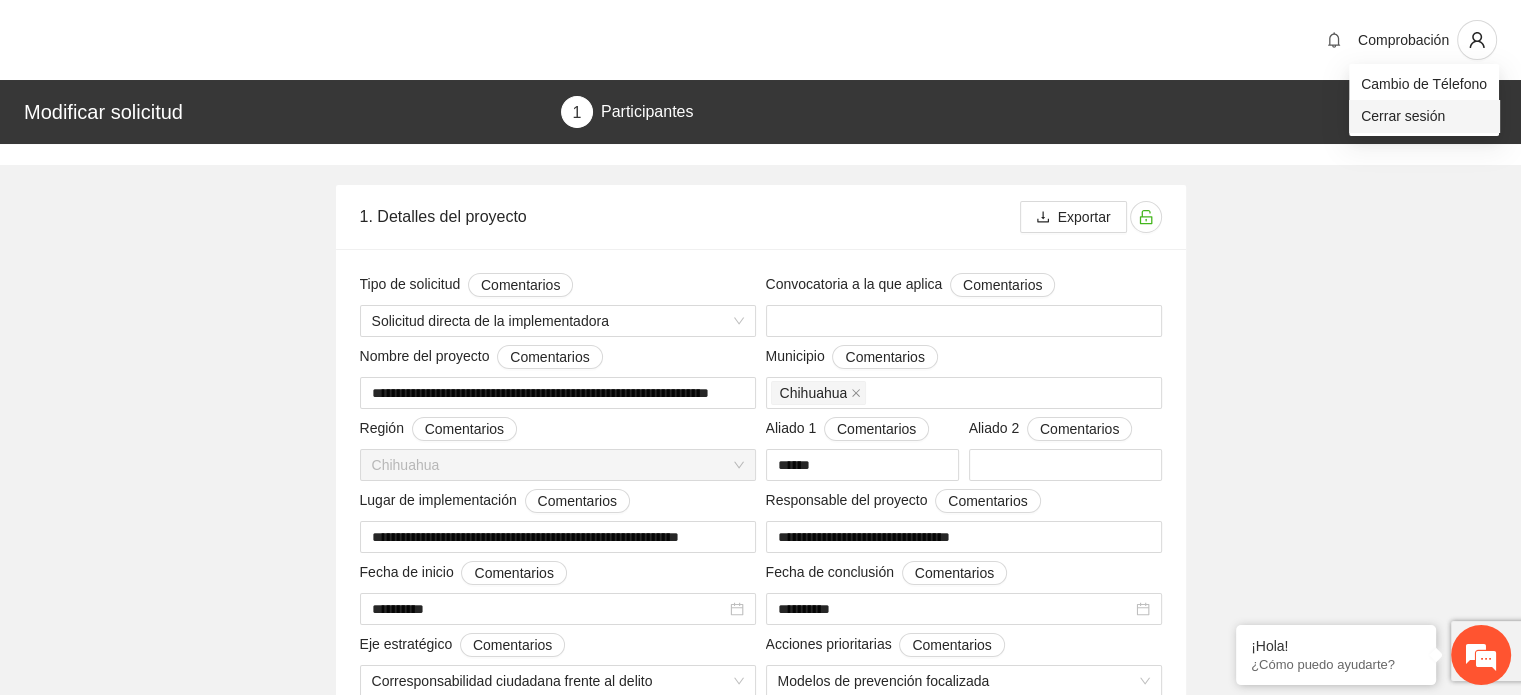 click on "Cerrar sesión" at bounding box center (1424, 116) 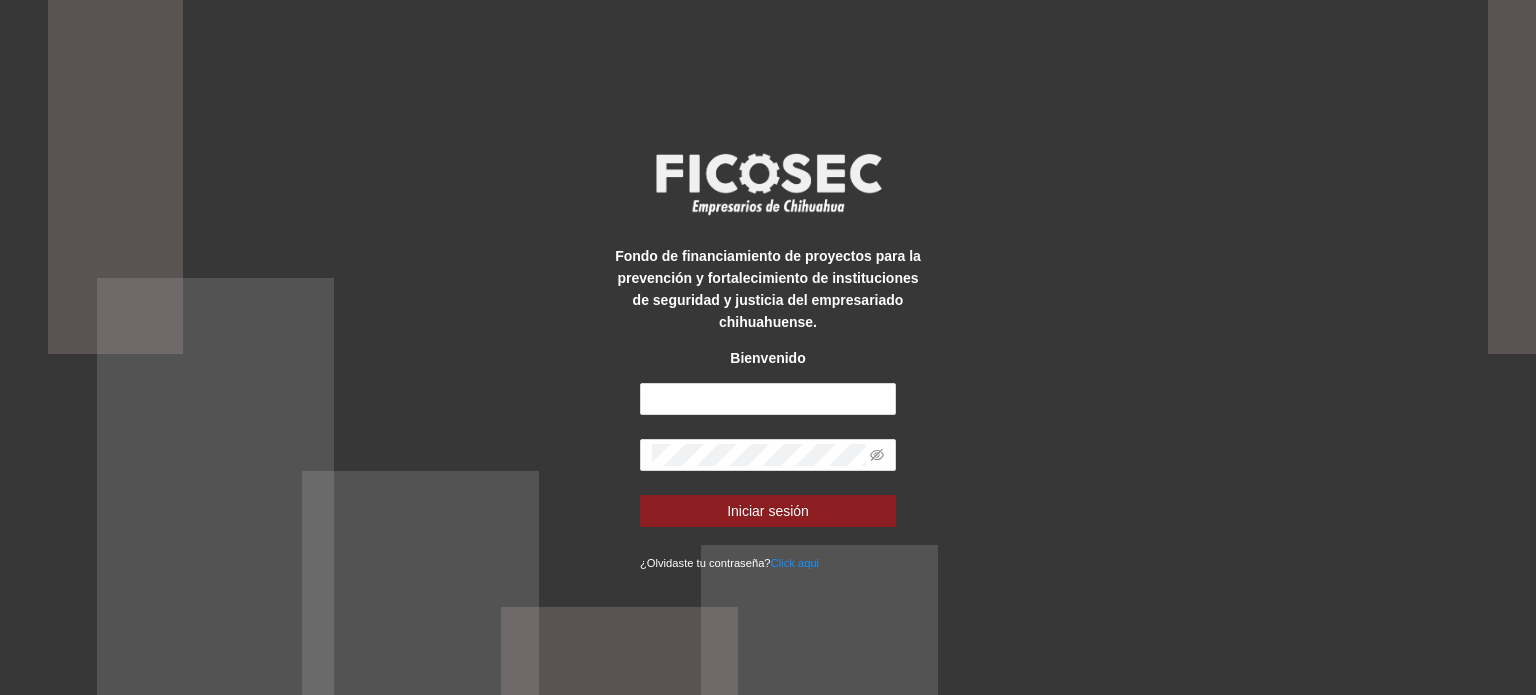 scroll, scrollTop: 0, scrollLeft: 0, axis: both 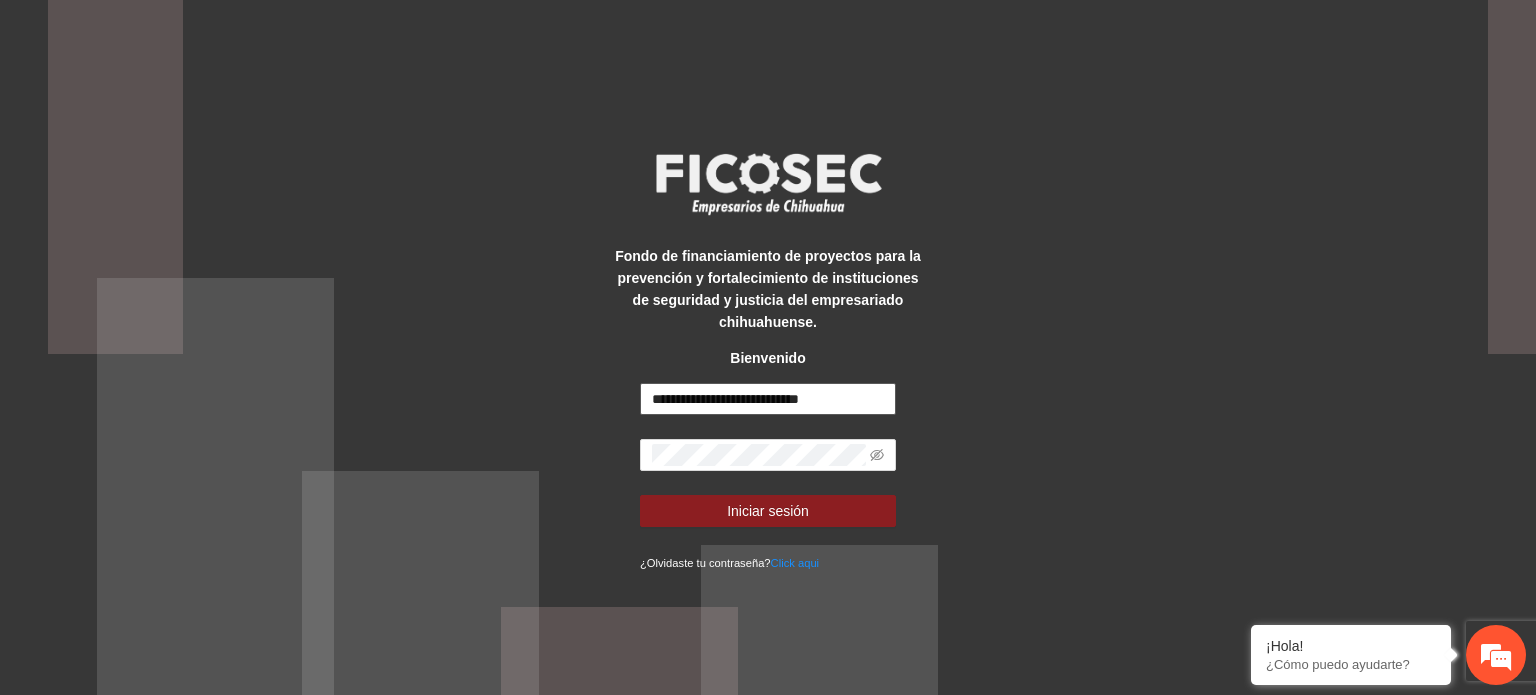 click on "**********" at bounding box center (768, 399) 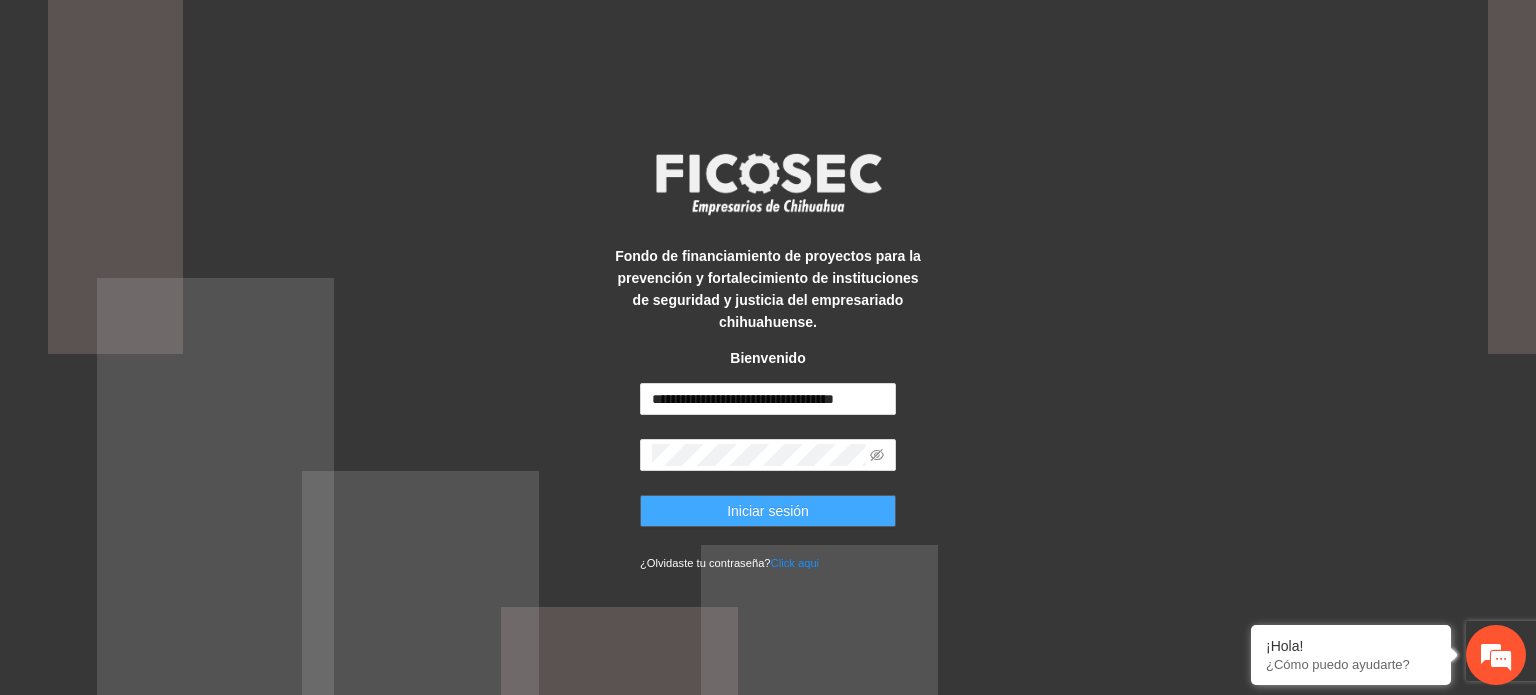 click on "Iniciar sesión" at bounding box center [768, 511] 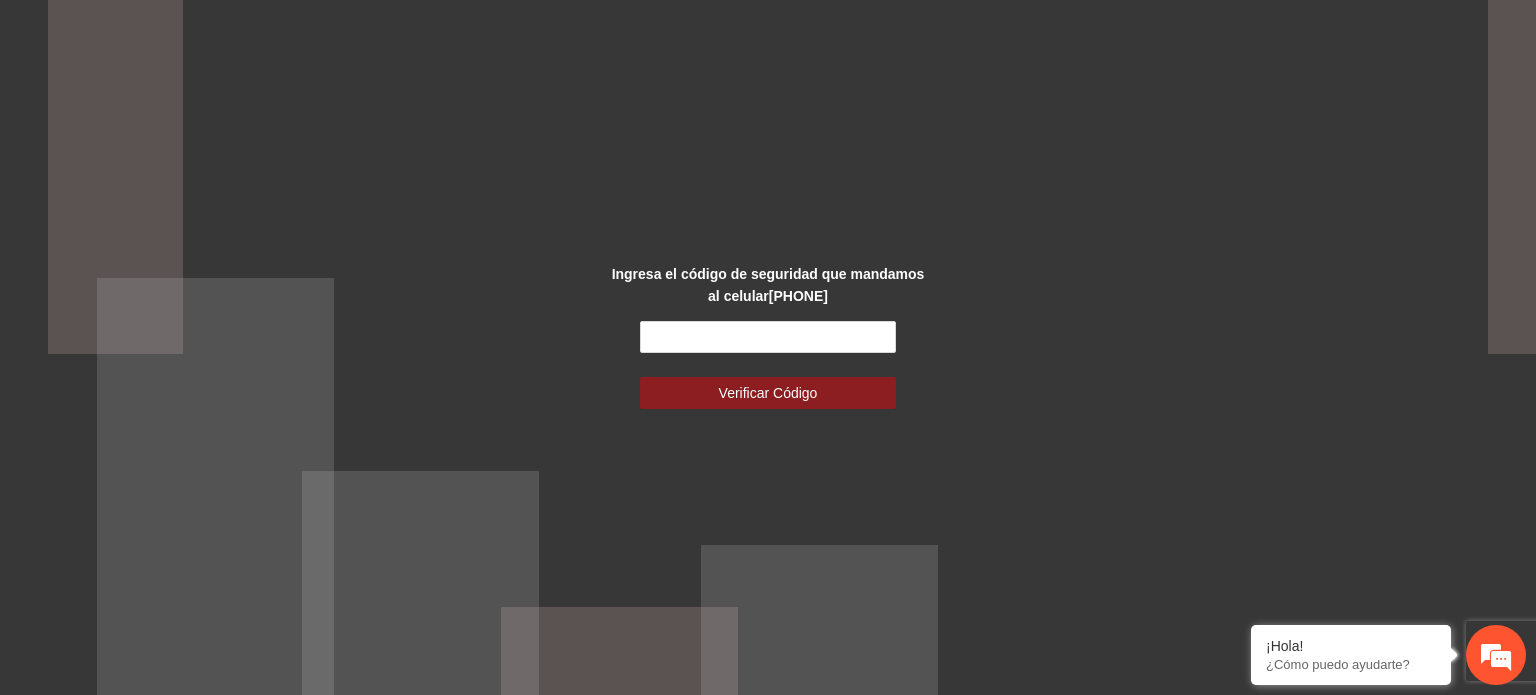 scroll, scrollTop: 0, scrollLeft: 0, axis: both 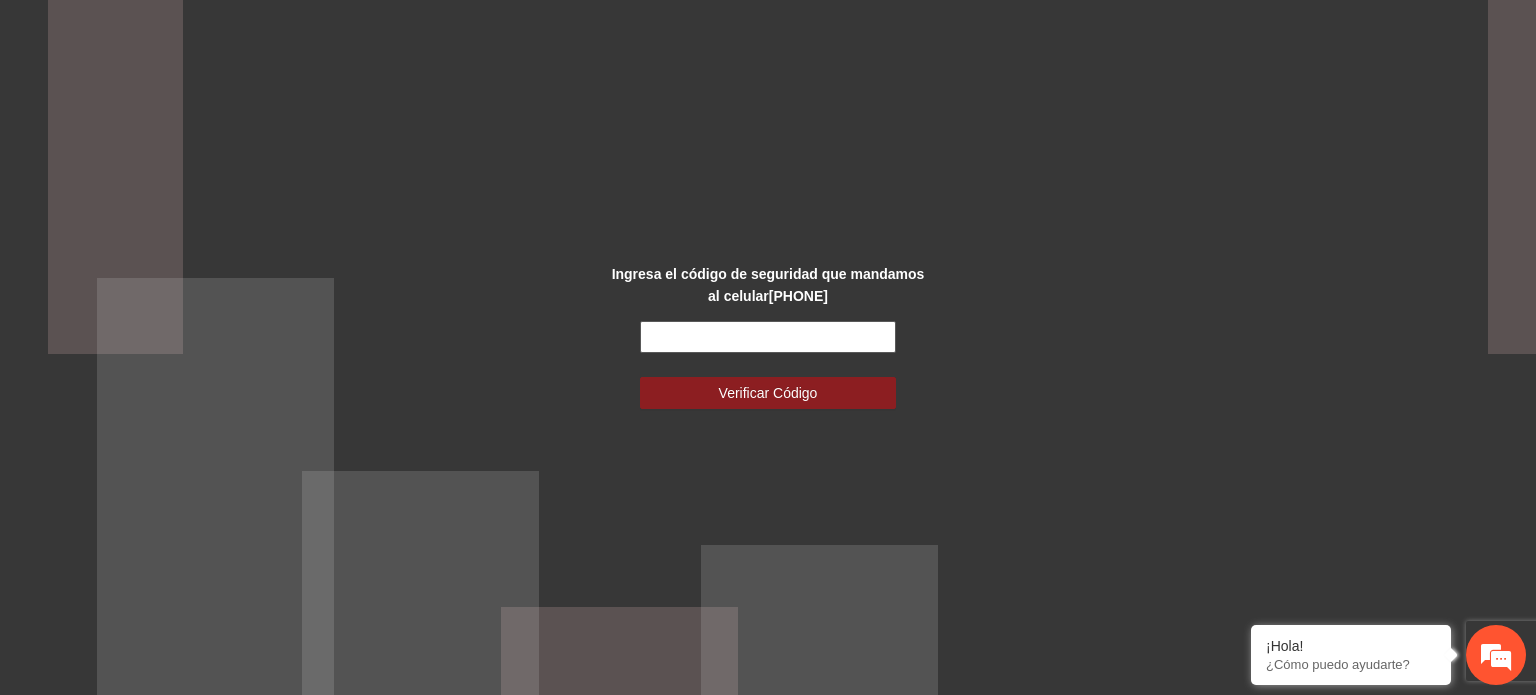 click at bounding box center (768, 337) 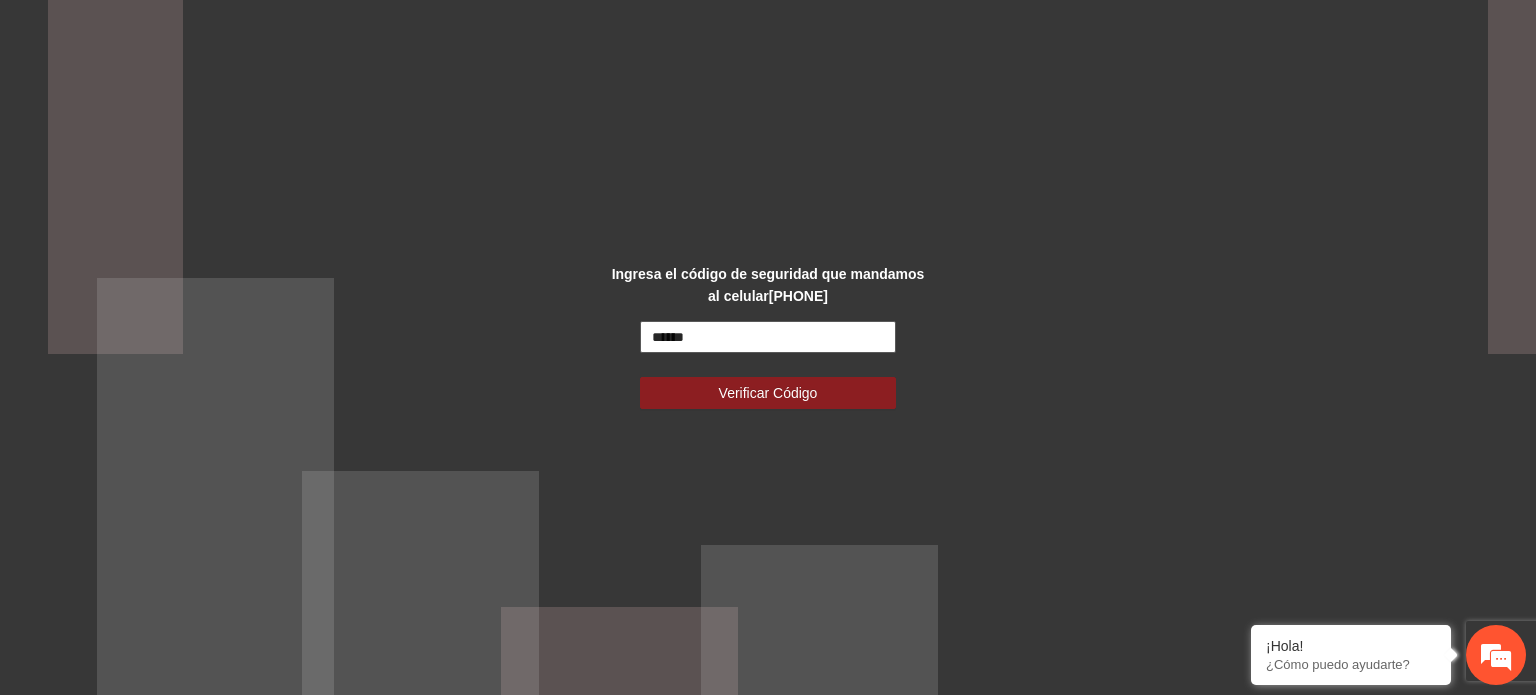 type on "******" 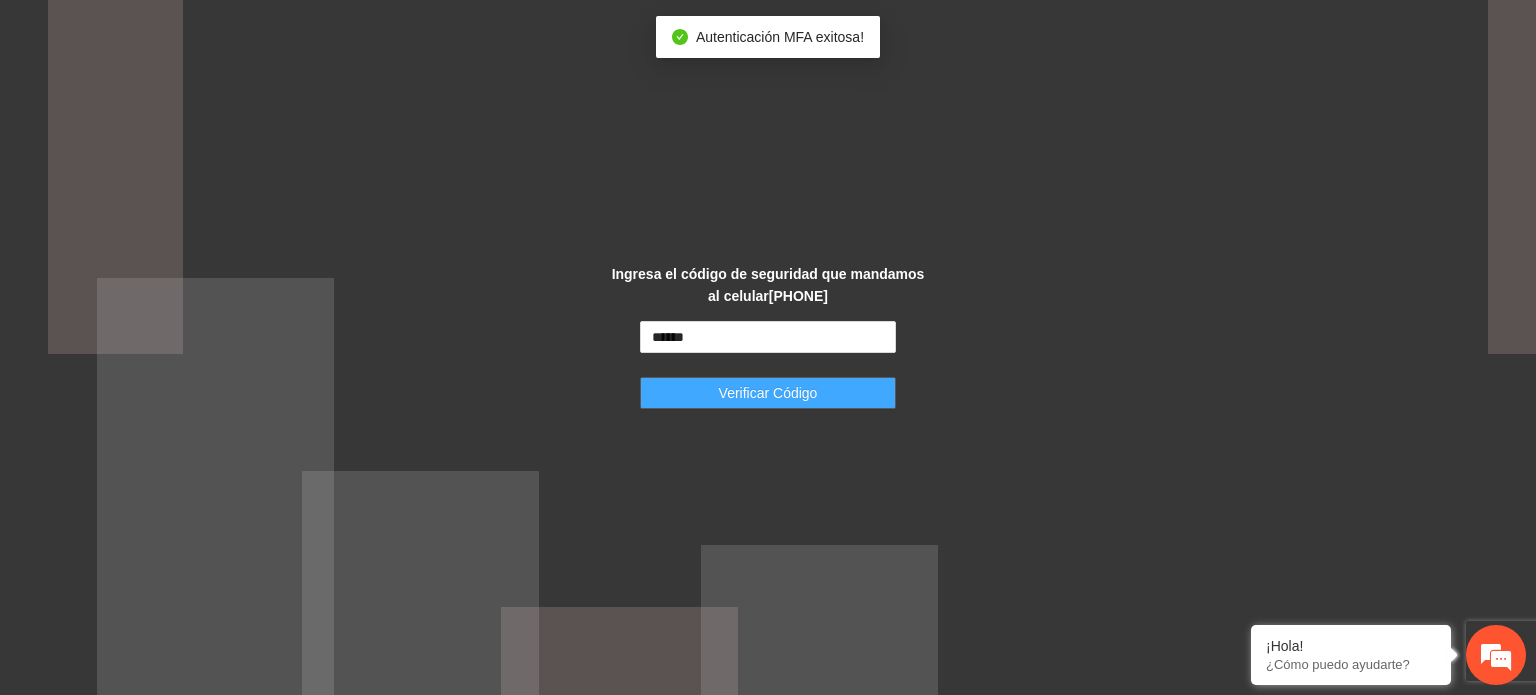 click on "Verificar Código" at bounding box center [768, 393] 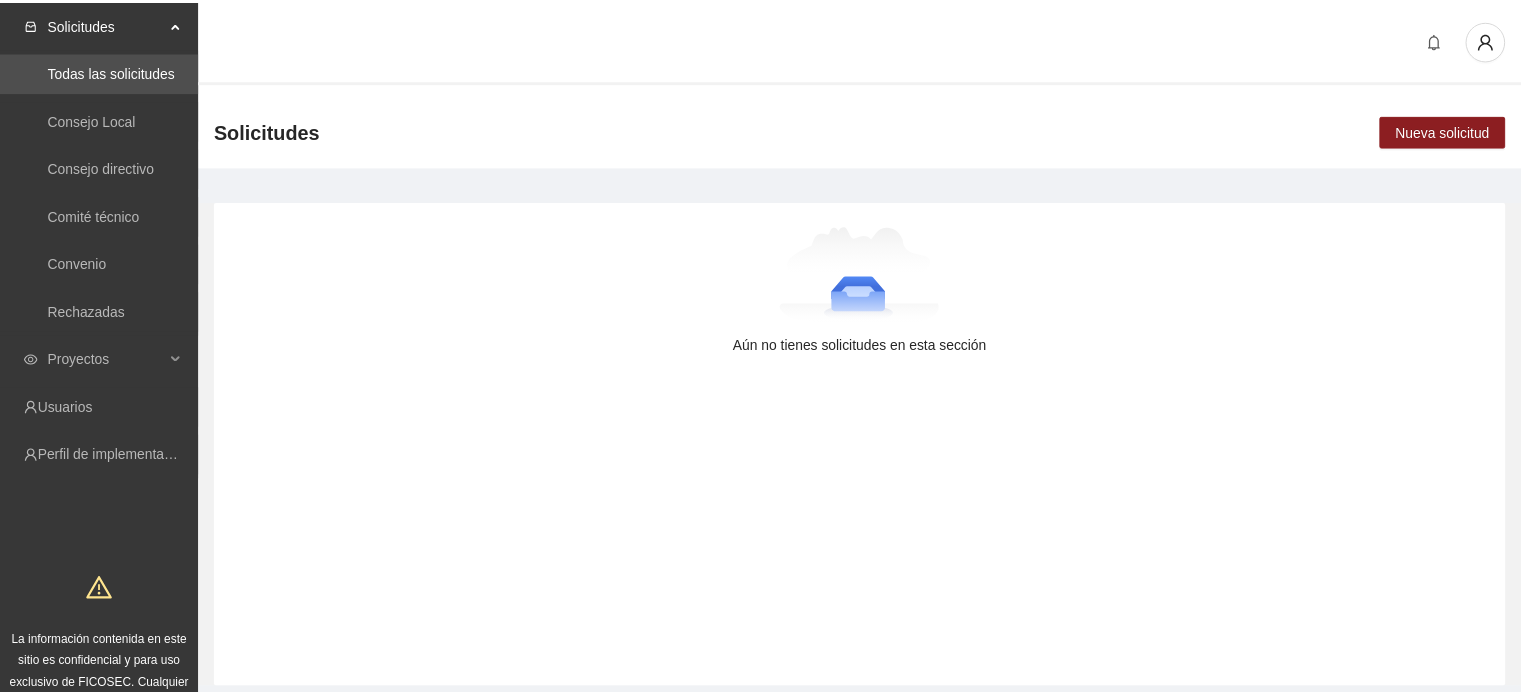scroll, scrollTop: 0, scrollLeft: 0, axis: both 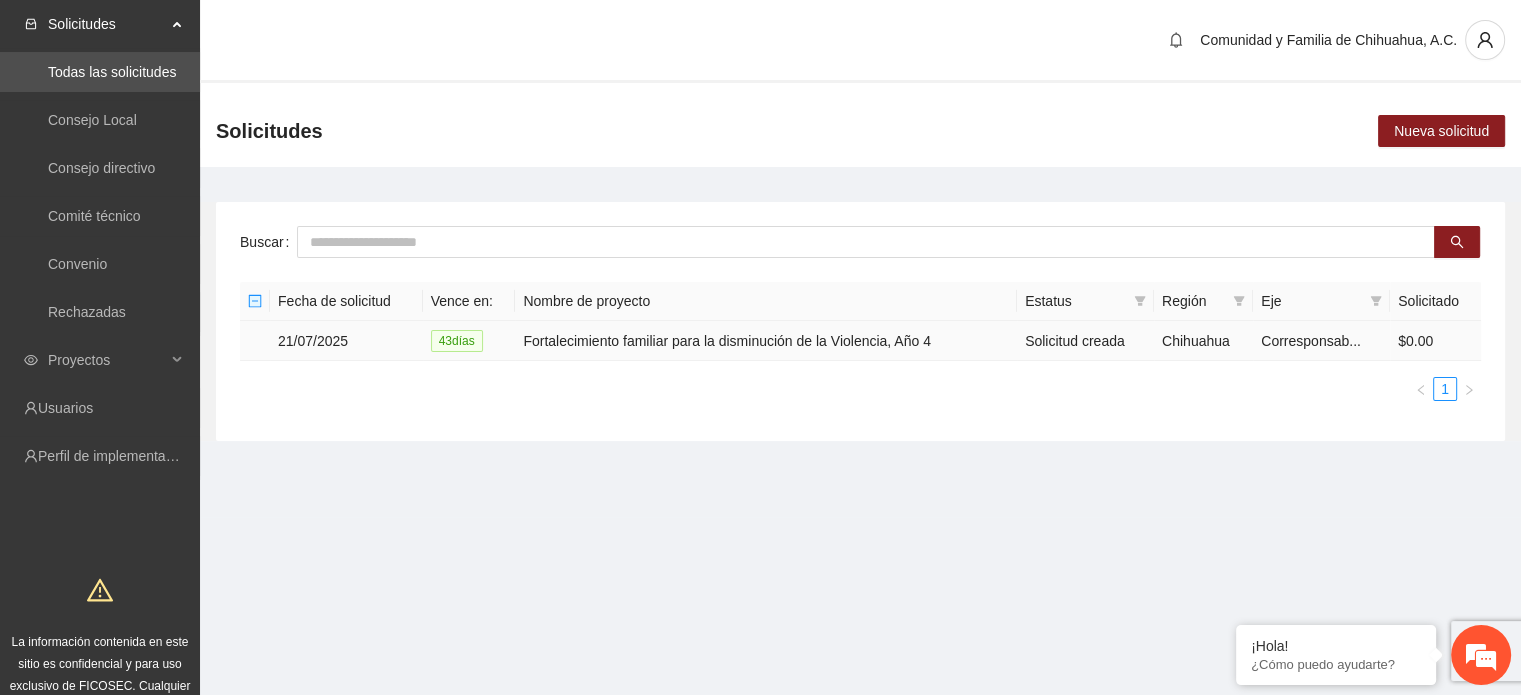 click on "Fortalecimiento familiar para la disminución de la Violencia, Año 4" at bounding box center (766, 341) 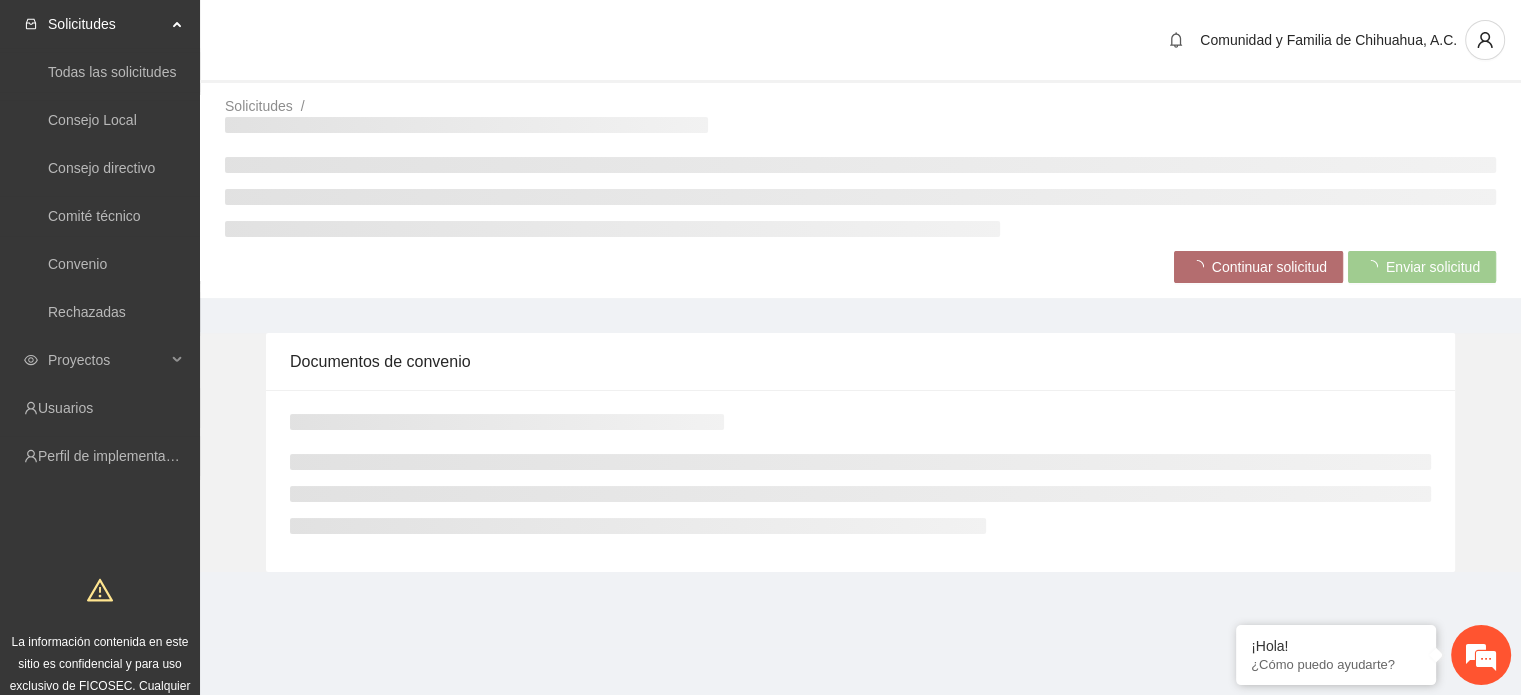 click on "Documentos de convenio" at bounding box center (860, 361) 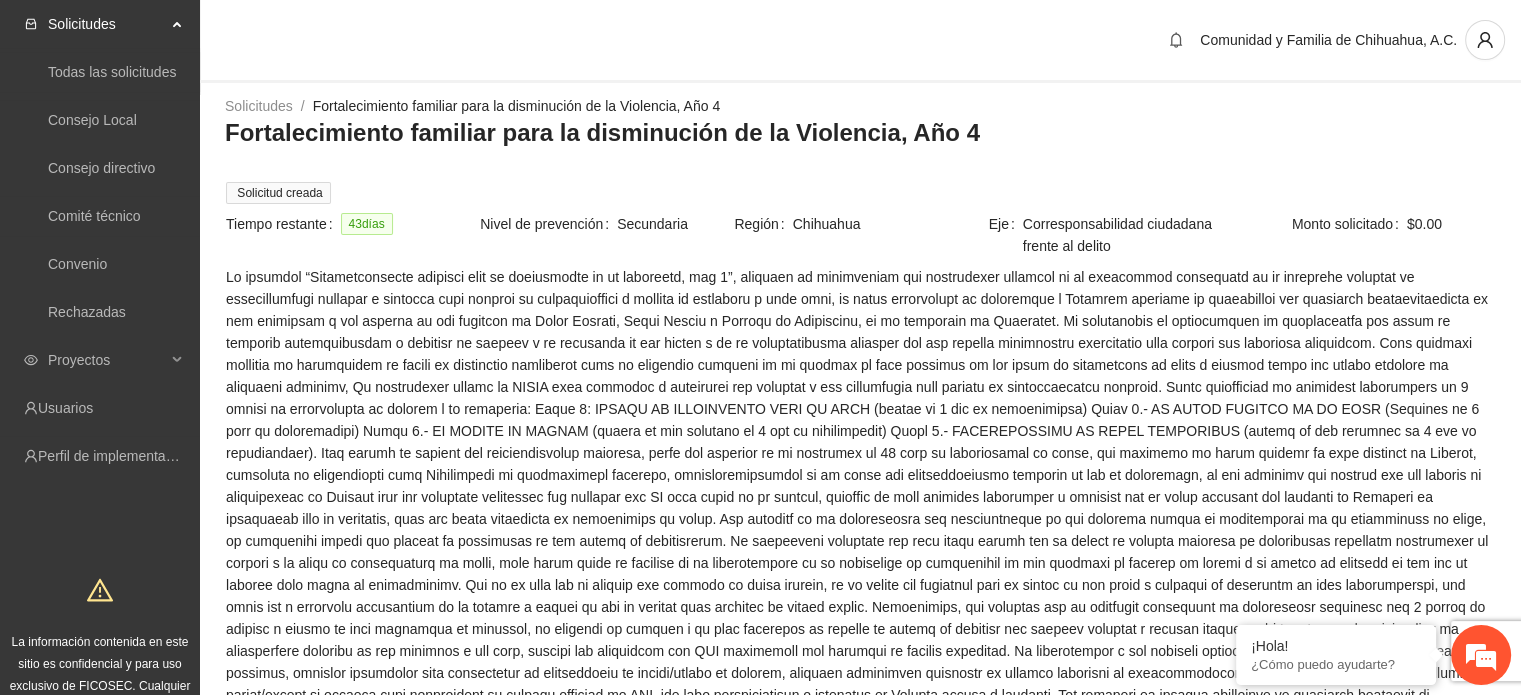 scroll, scrollTop: 0, scrollLeft: 0, axis: both 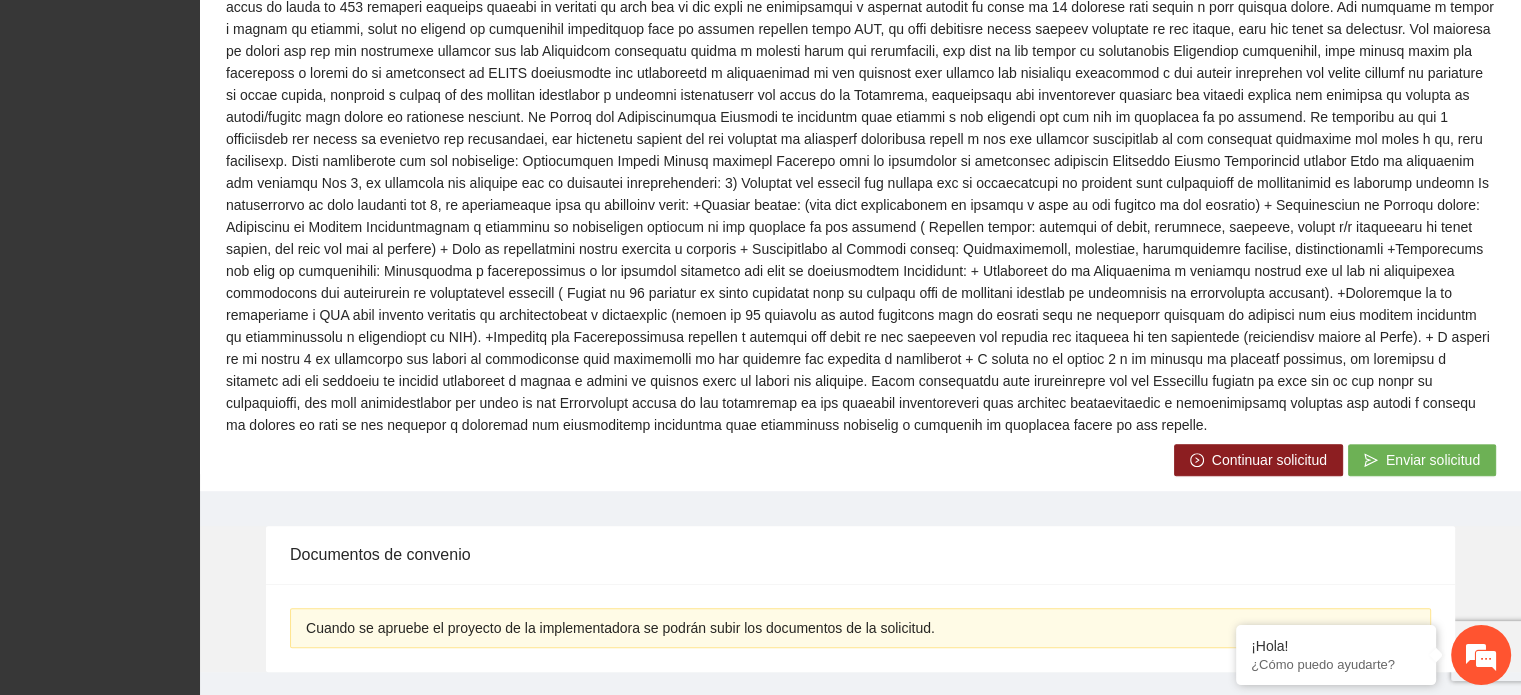 click on "Continuar solicitud" at bounding box center [1269, 460] 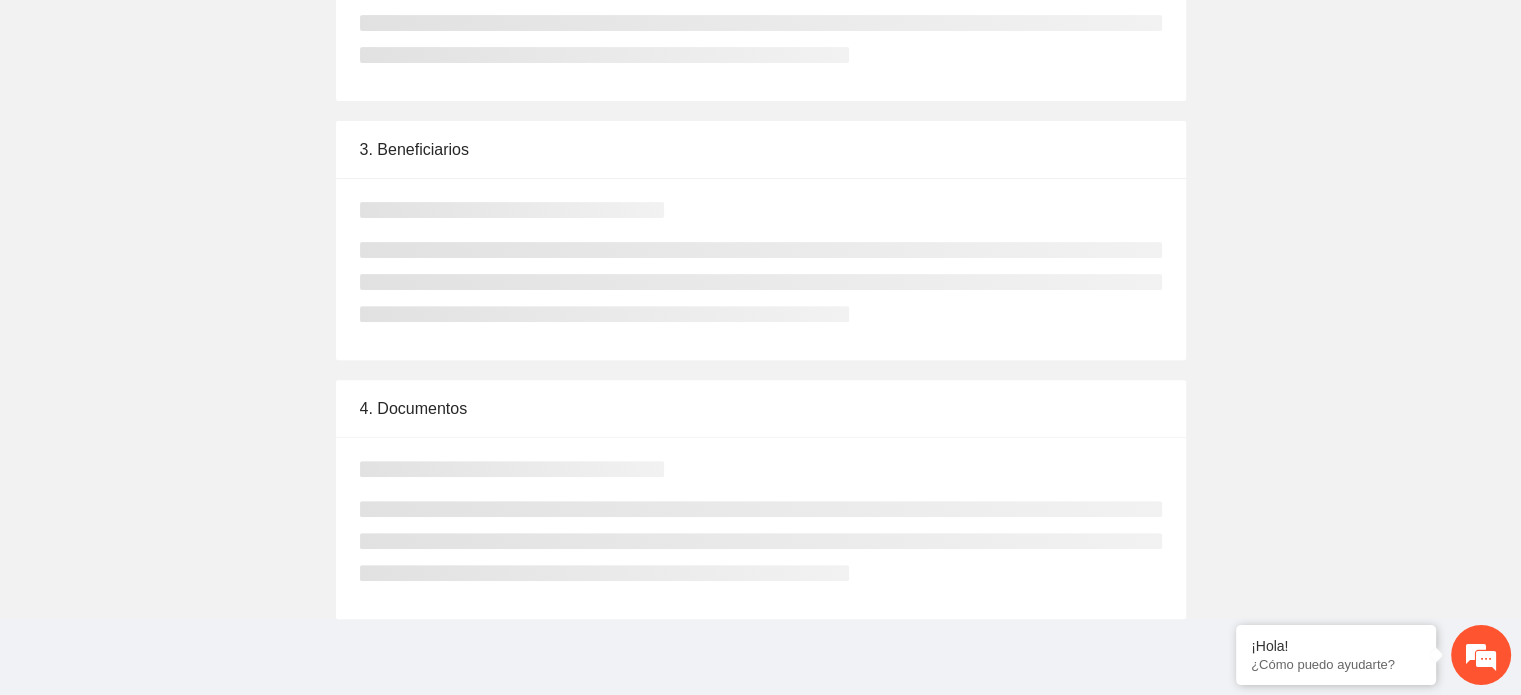 scroll, scrollTop: 0, scrollLeft: 0, axis: both 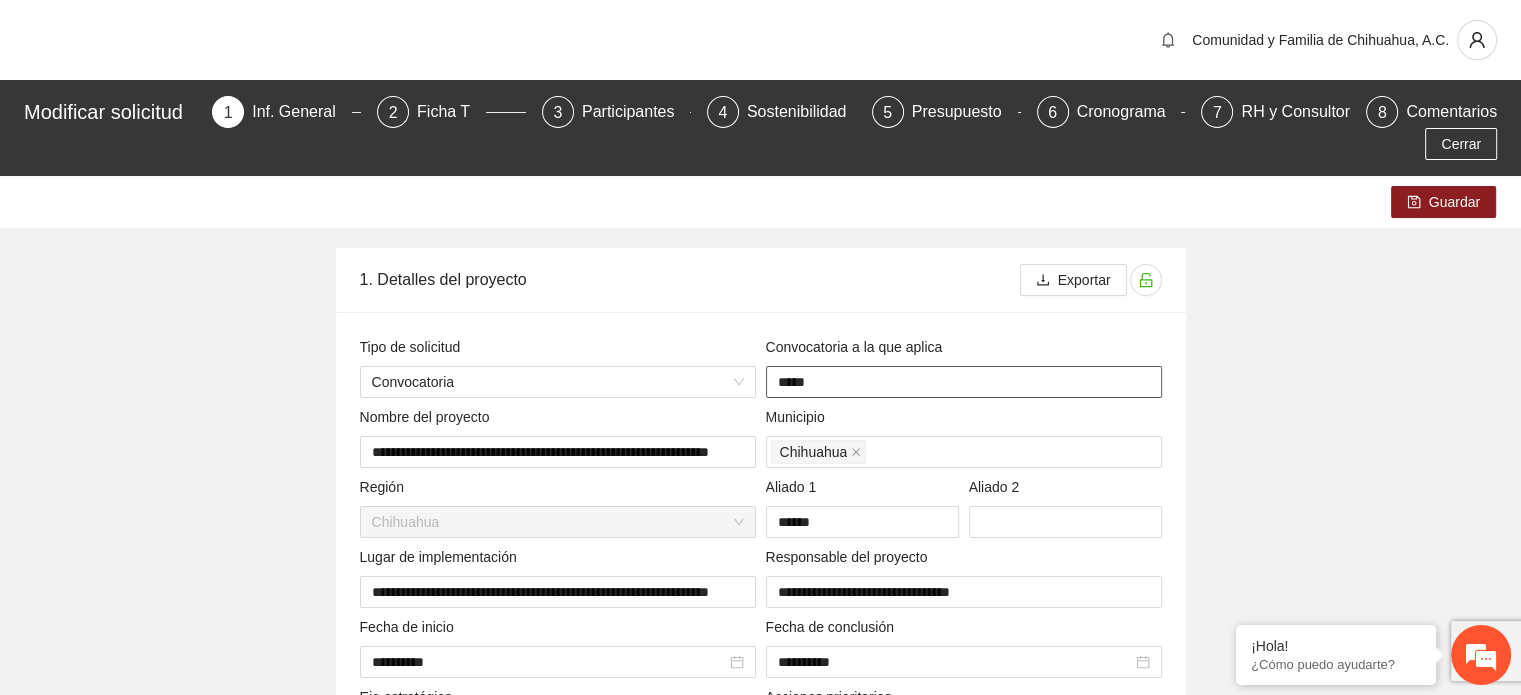 type 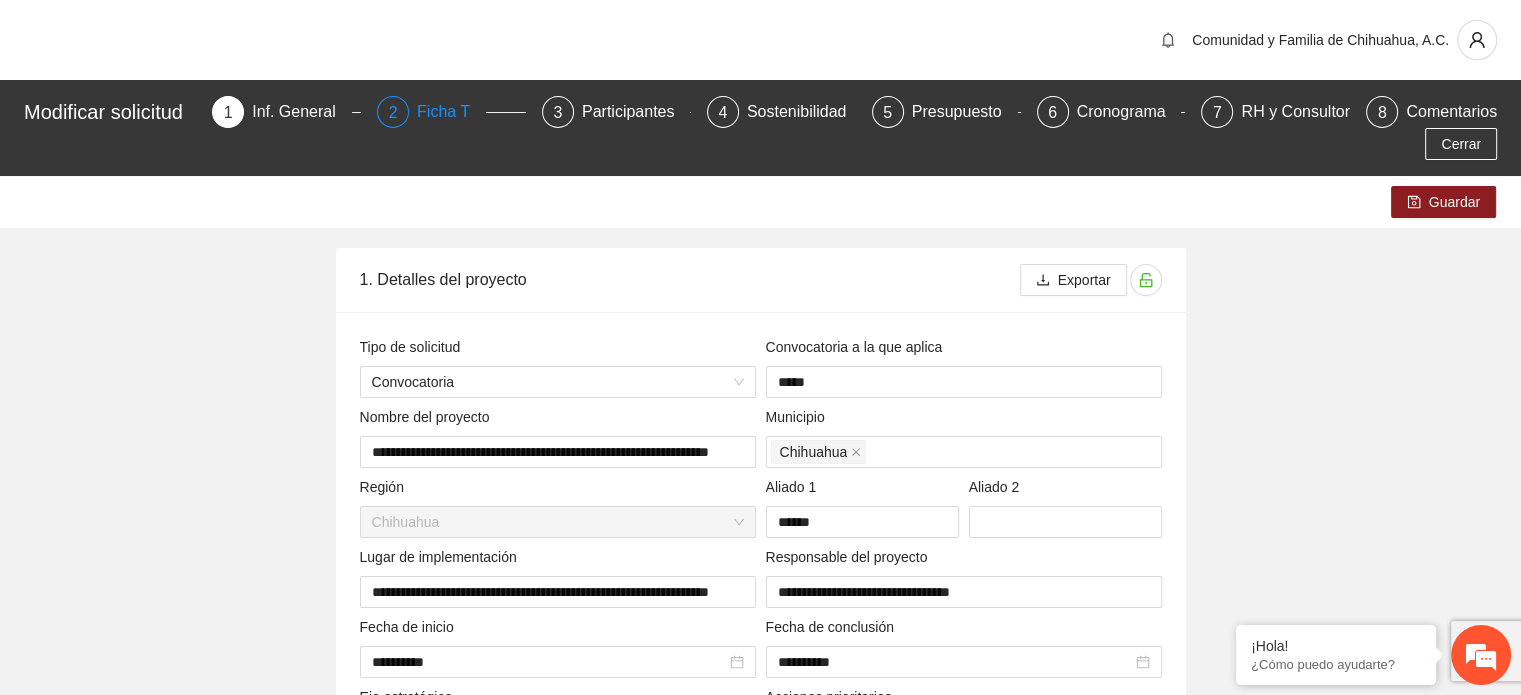 click on "Ficha T" at bounding box center [451, 112] 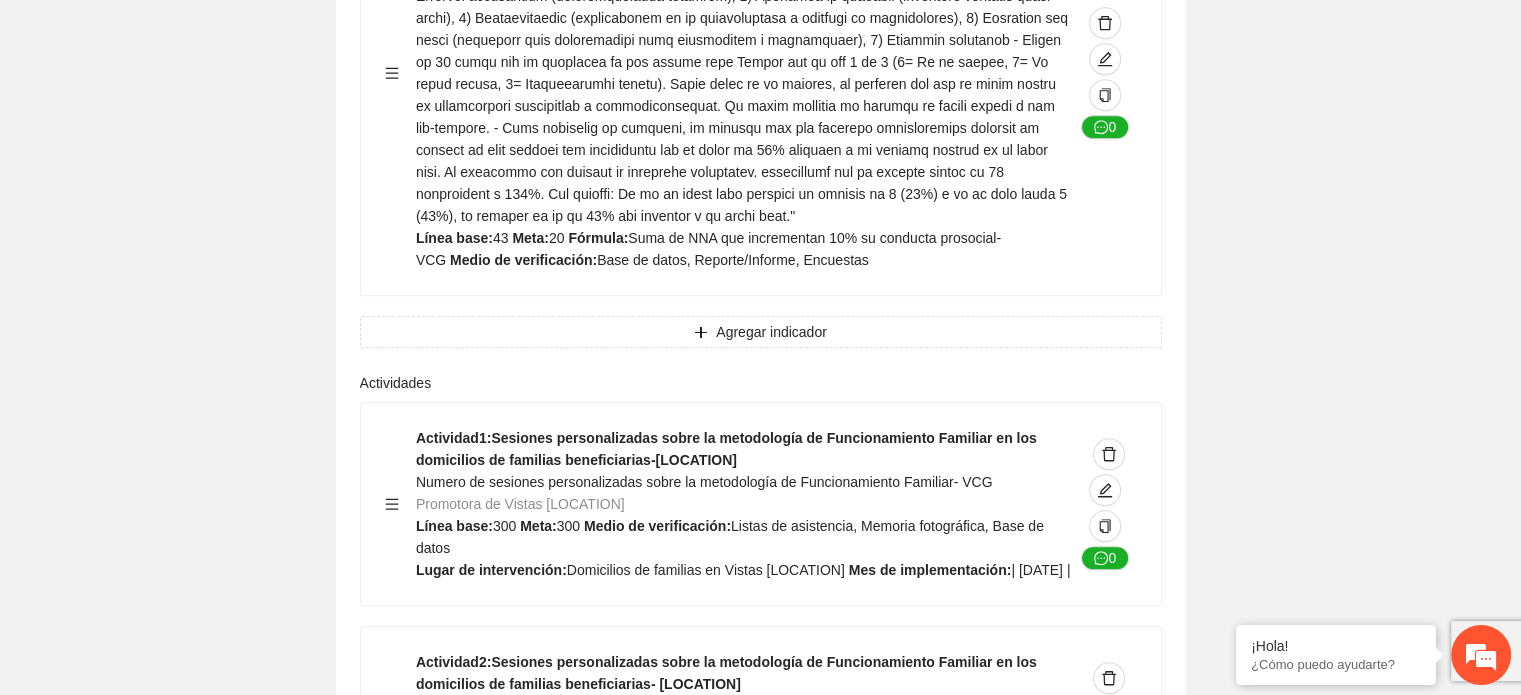 scroll, scrollTop: 8922, scrollLeft: 0, axis: vertical 